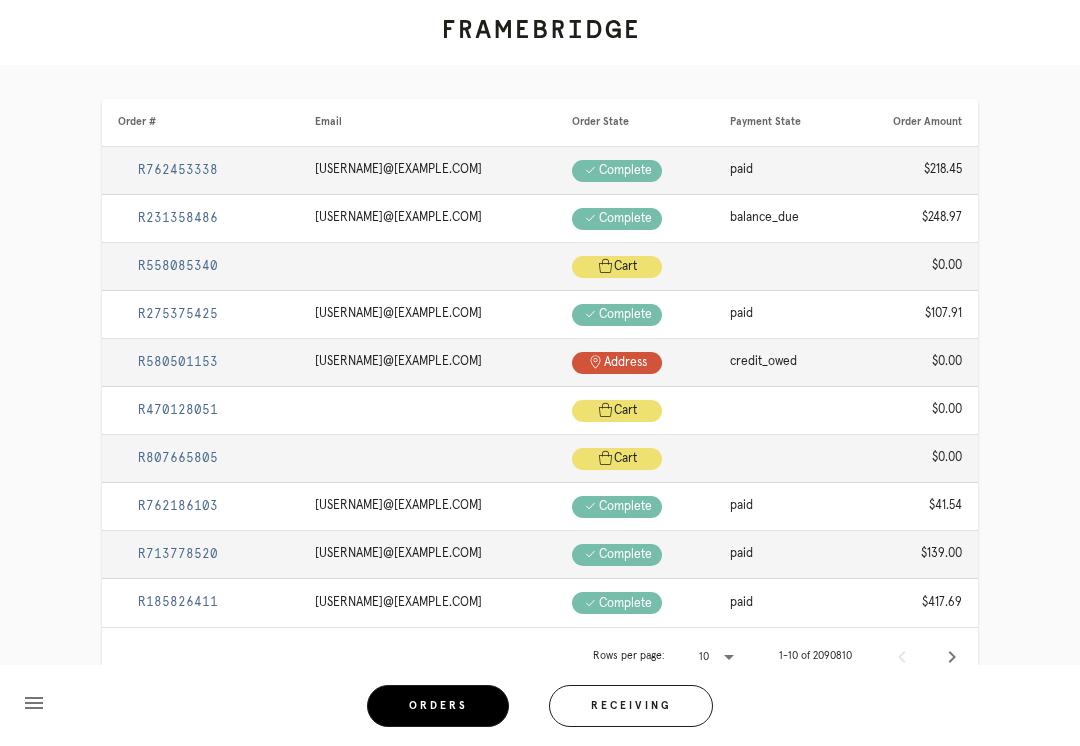 scroll, scrollTop: 0, scrollLeft: 0, axis: both 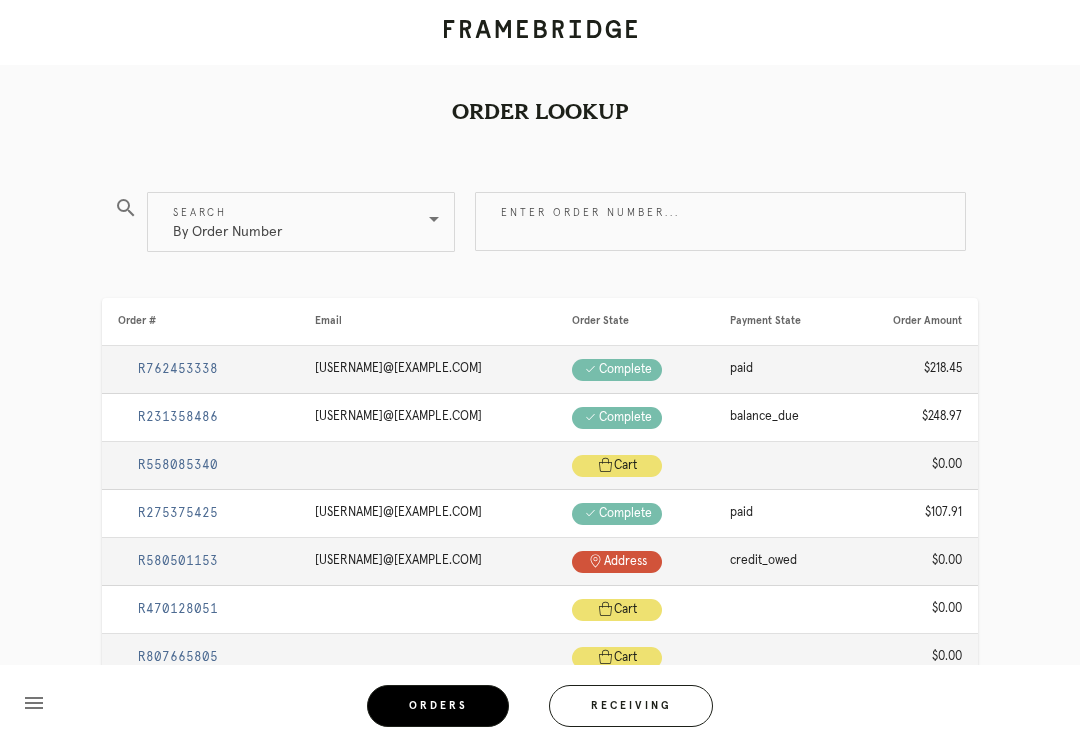 click on "Receiving" at bounding box center [631, 706] 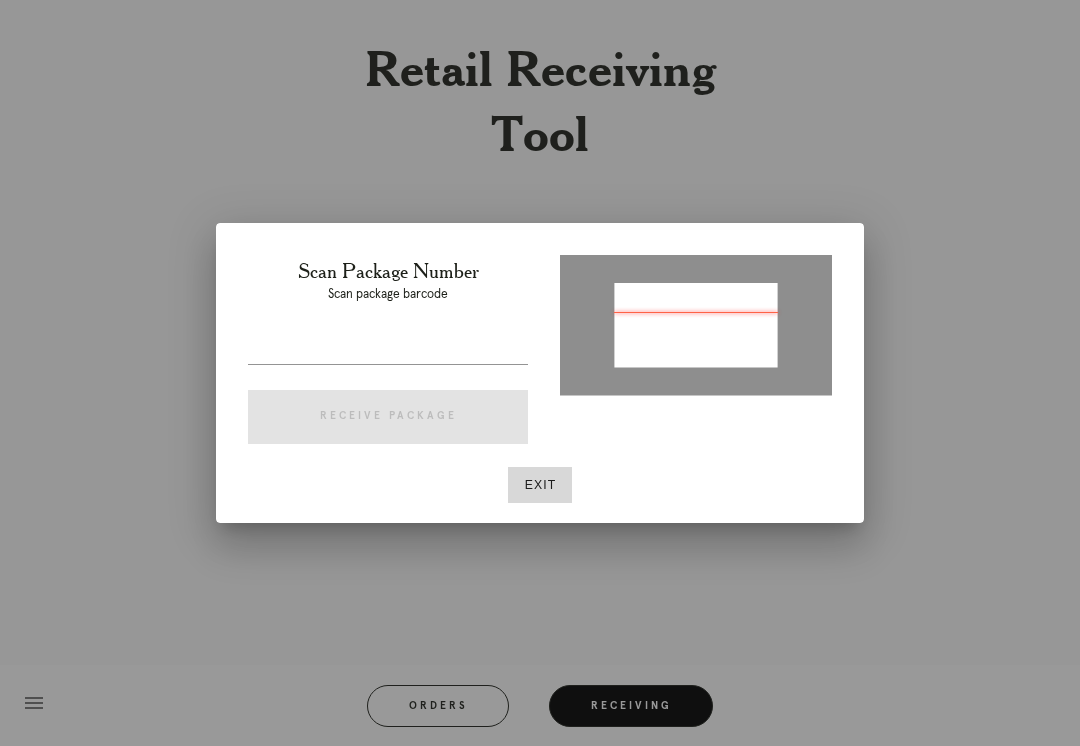 type on "P530560575215210" 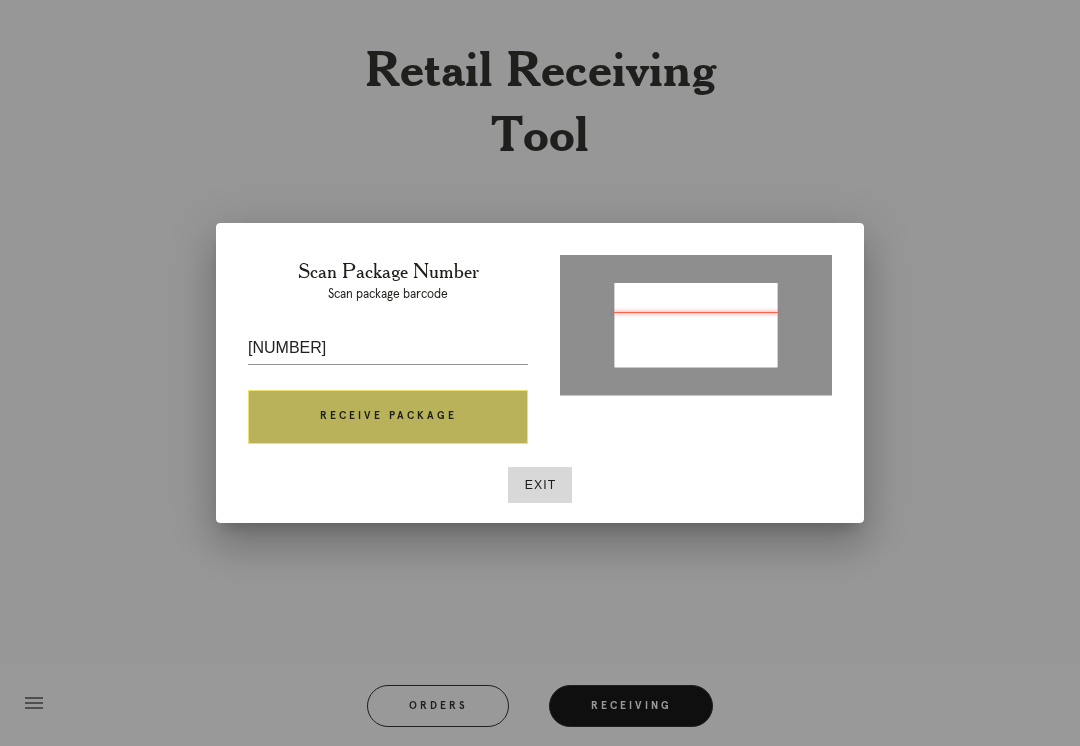 click on "Receive Package" at bounding box center [388, 417] 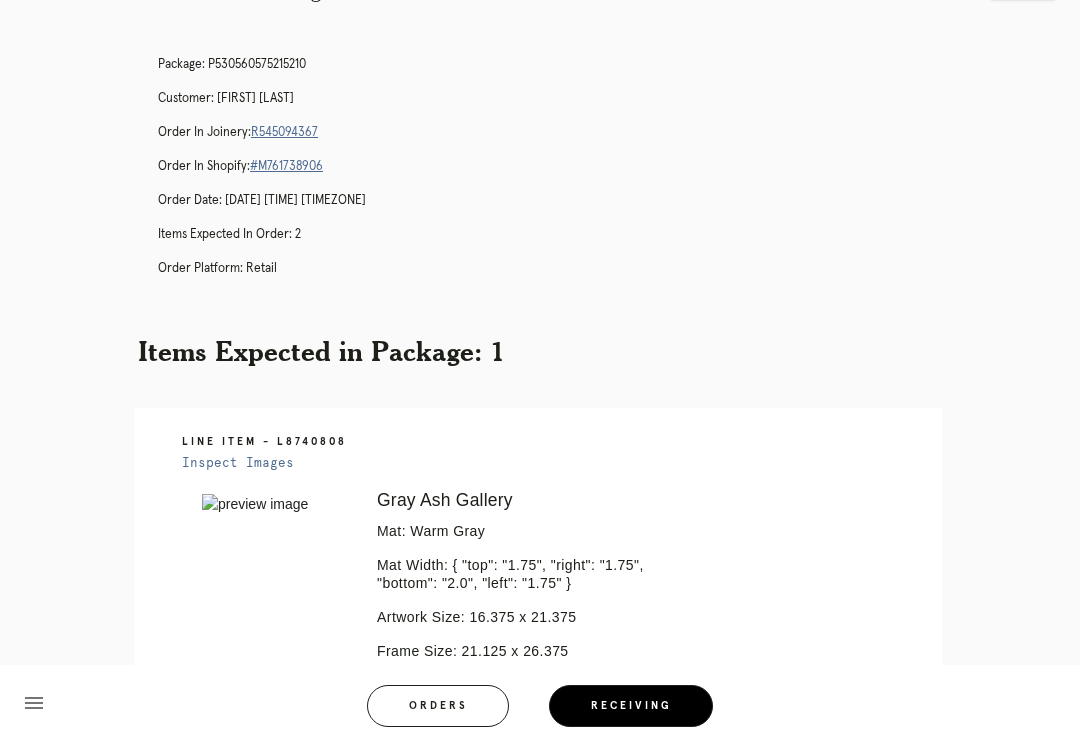 scroll, scrollTop: 63, scrollLeft: 0, axis: vertical 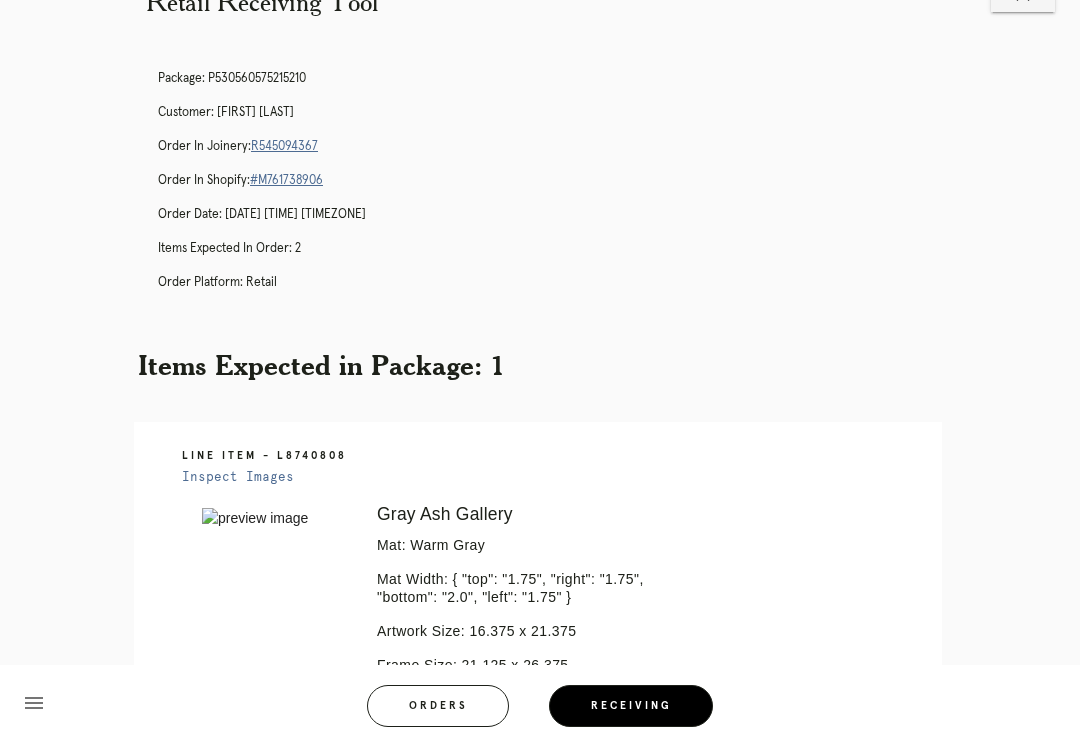 click on "R545094367" at bounding box center (284, 146) 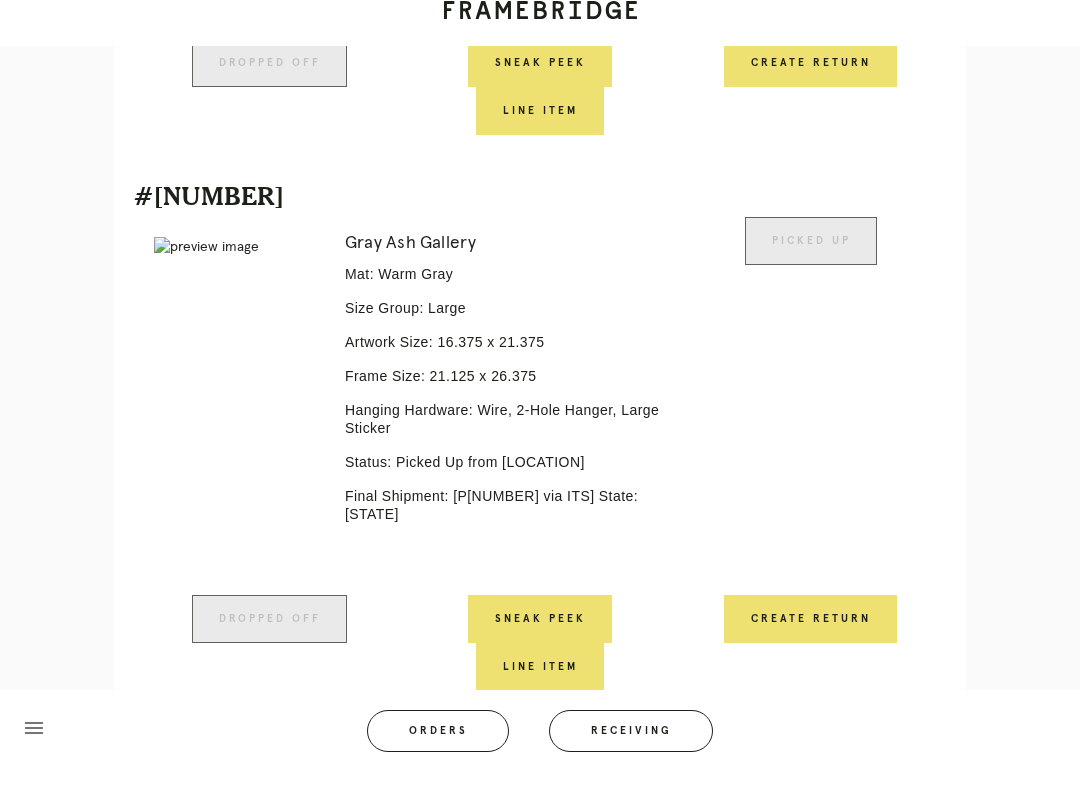 scroll, scrollTop: 987, scrollLeft: 0, axis: vertical 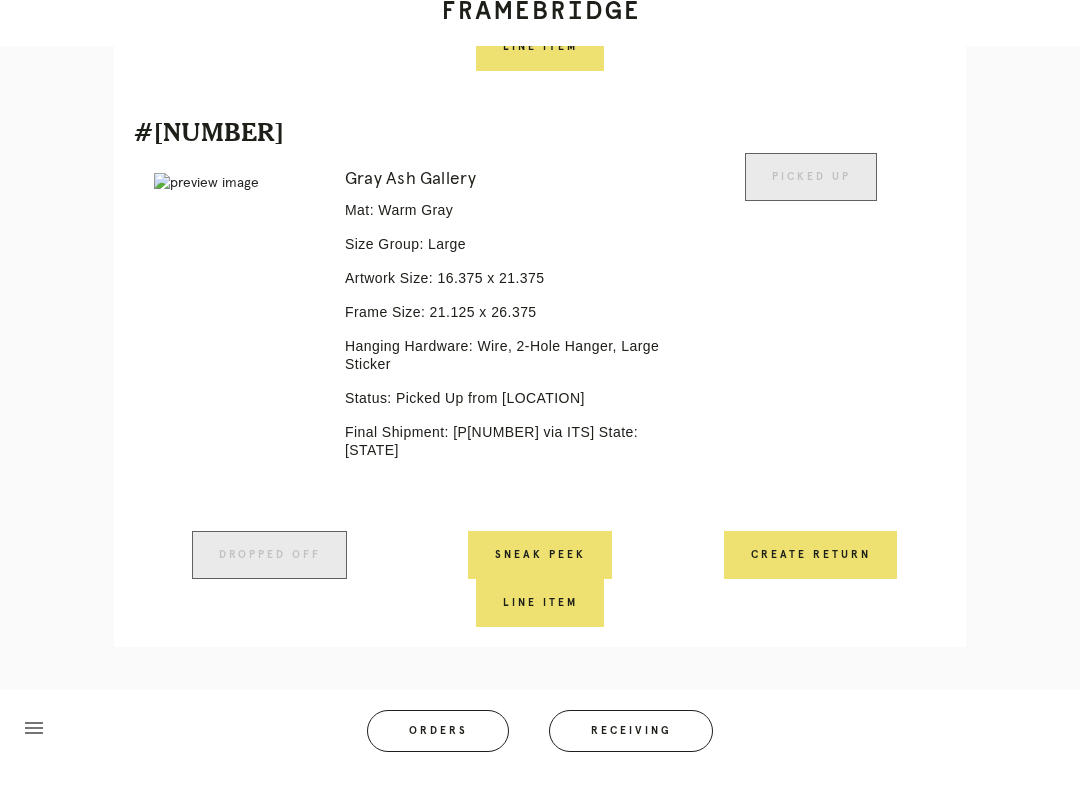 click on "Create Return" at bounding box center (810, 574) 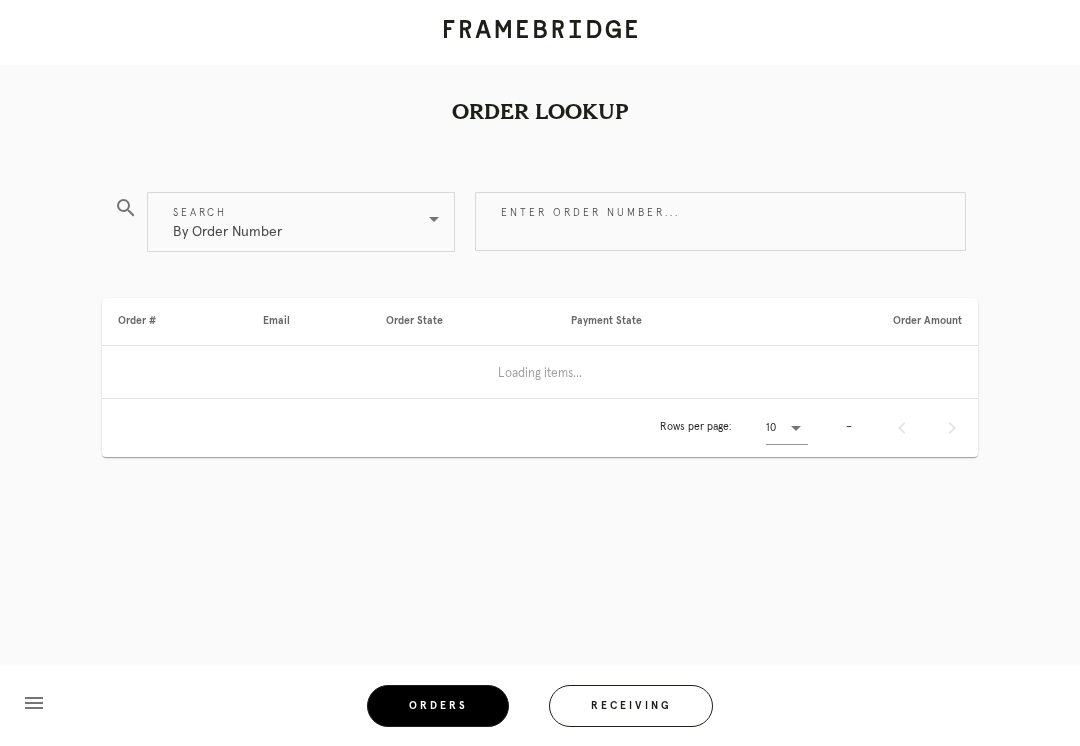 scroll, scrollTop: 0, scrollLeft: 0, axis: both 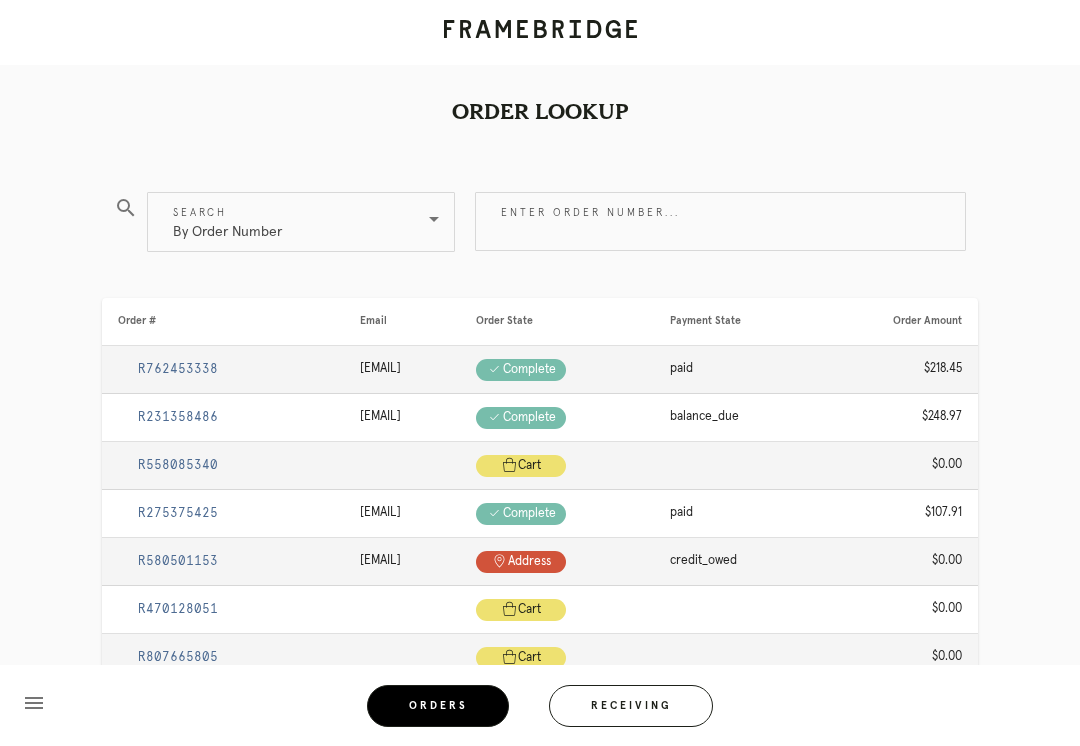 click on "Receiving" at bounding box center (631, 706) 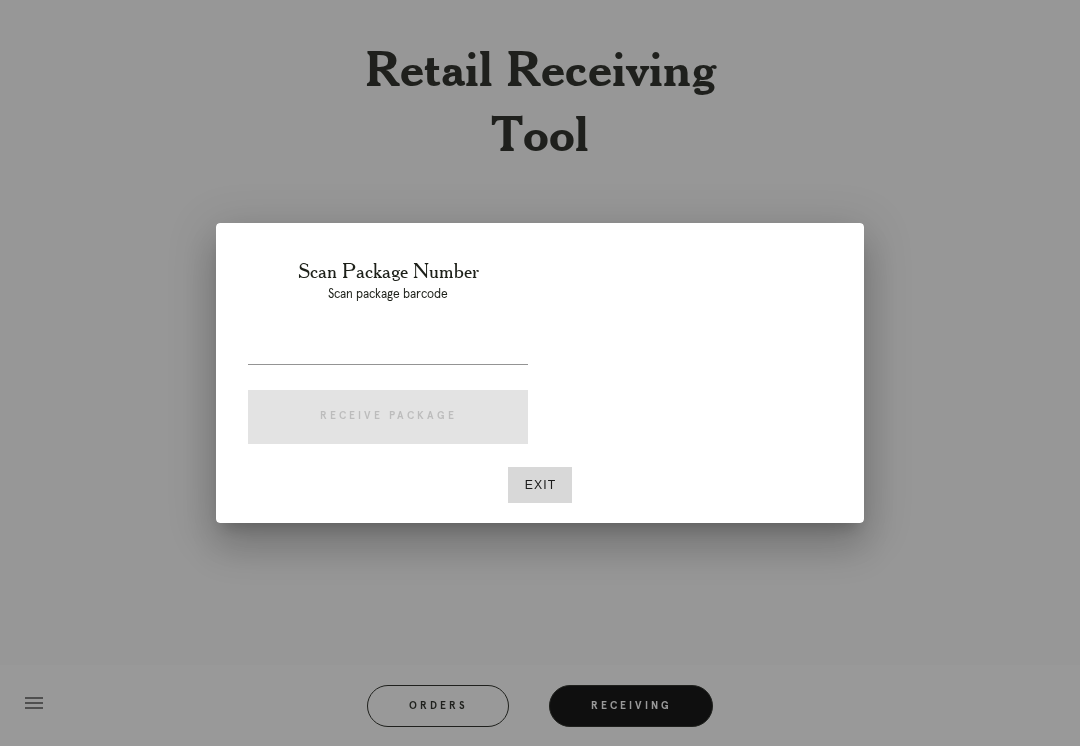 click on "Exit" at bounding box center [540, 485] 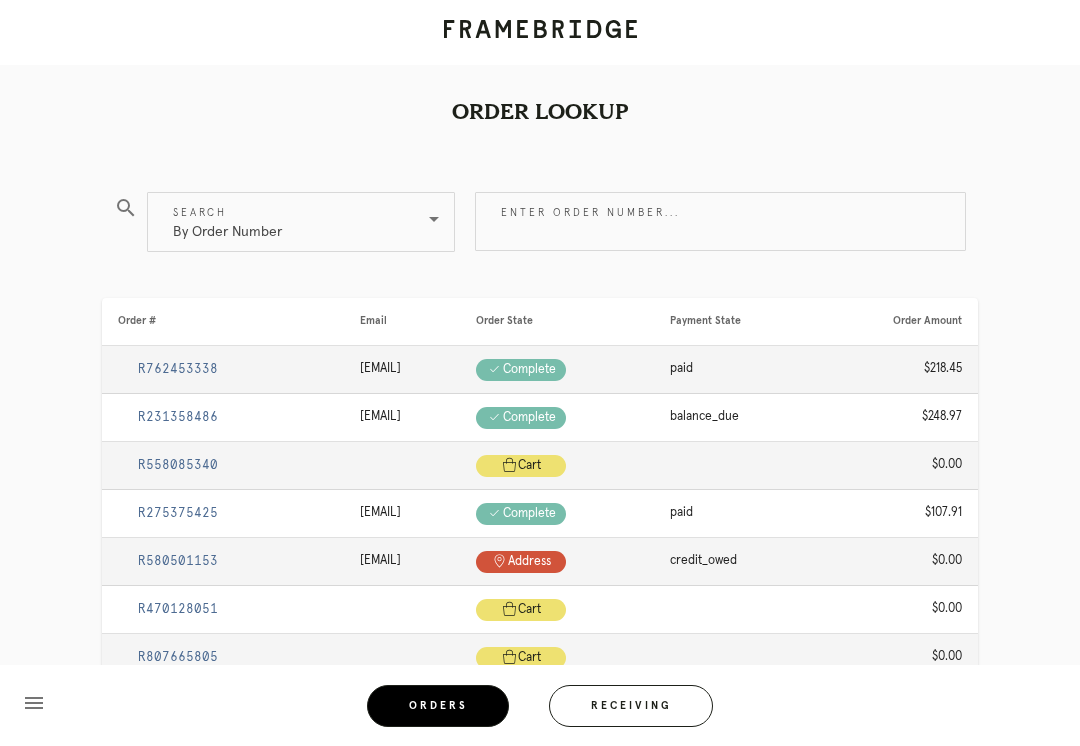 click on "Enter order number..." at bounding box center (720, 221) 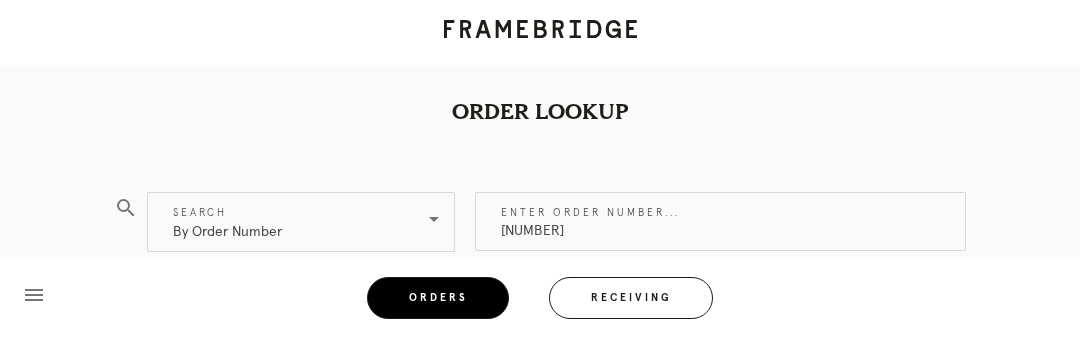 type on "M761738906" 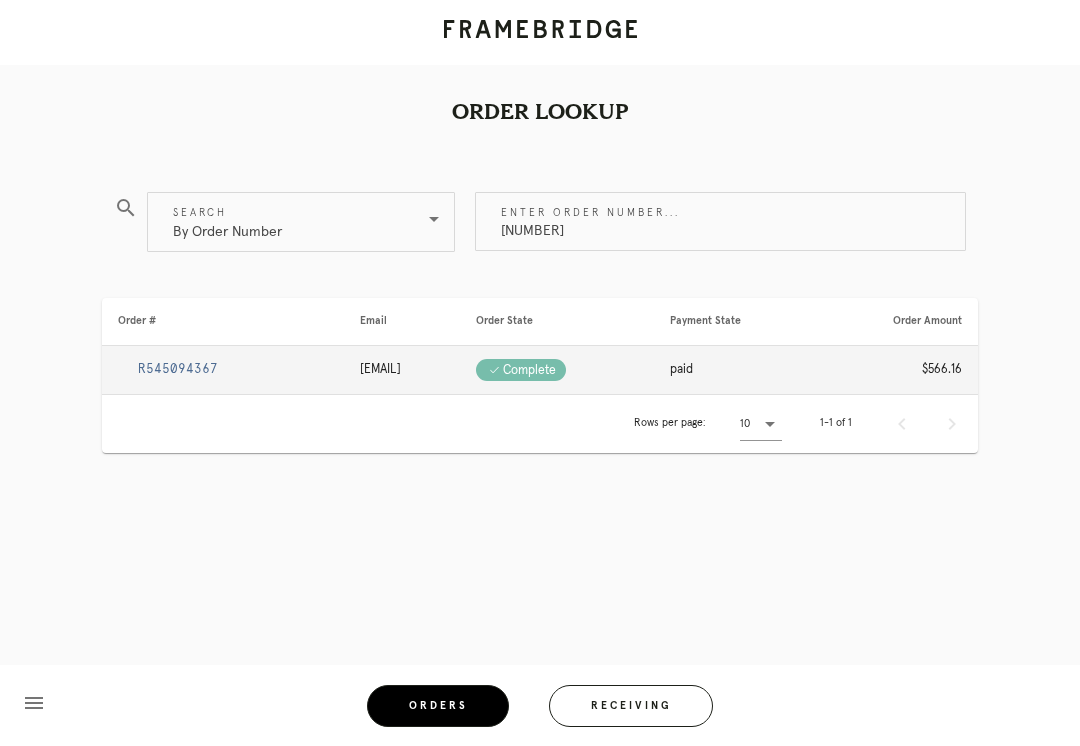 click on "R545094367" at bounding box center [178, 369] 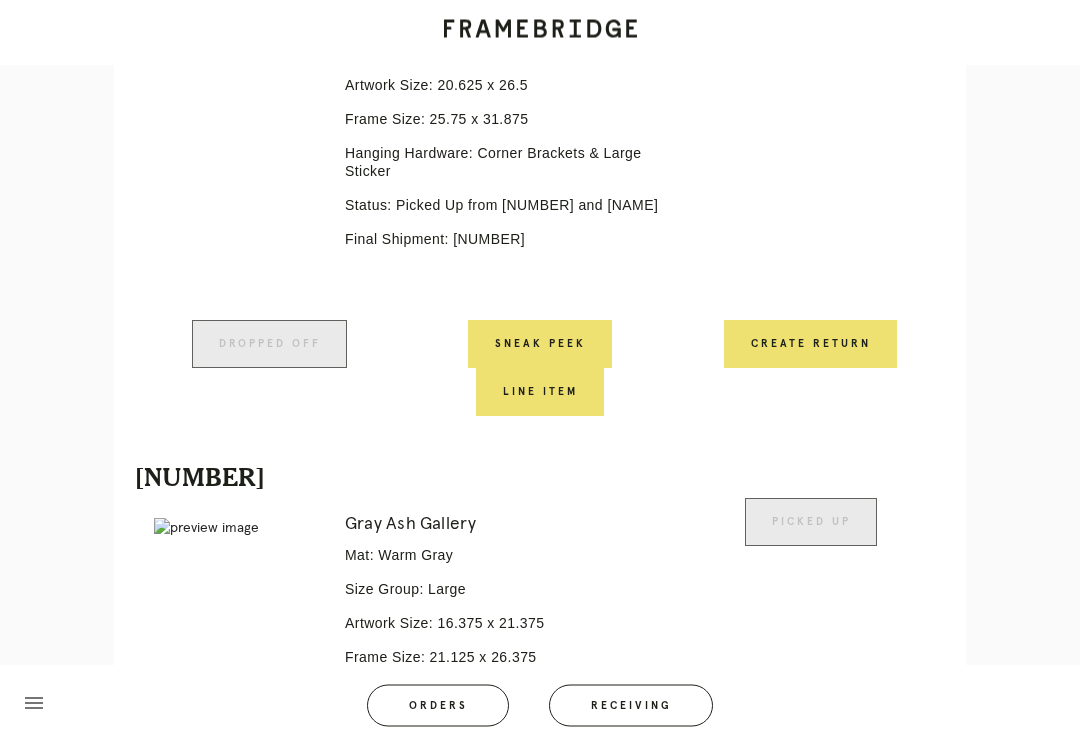 scroll, scrollTop: 624, scrollLeft: 0, axis: vertical 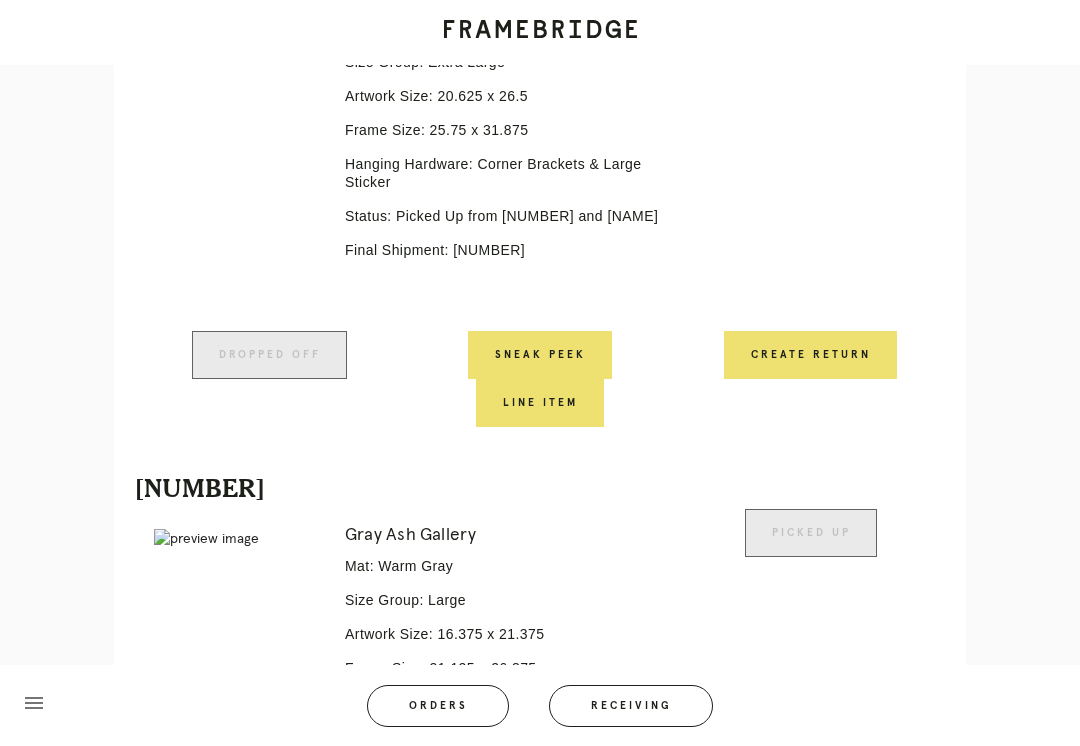 click on "Create Return" at bounding box center (810, 355) 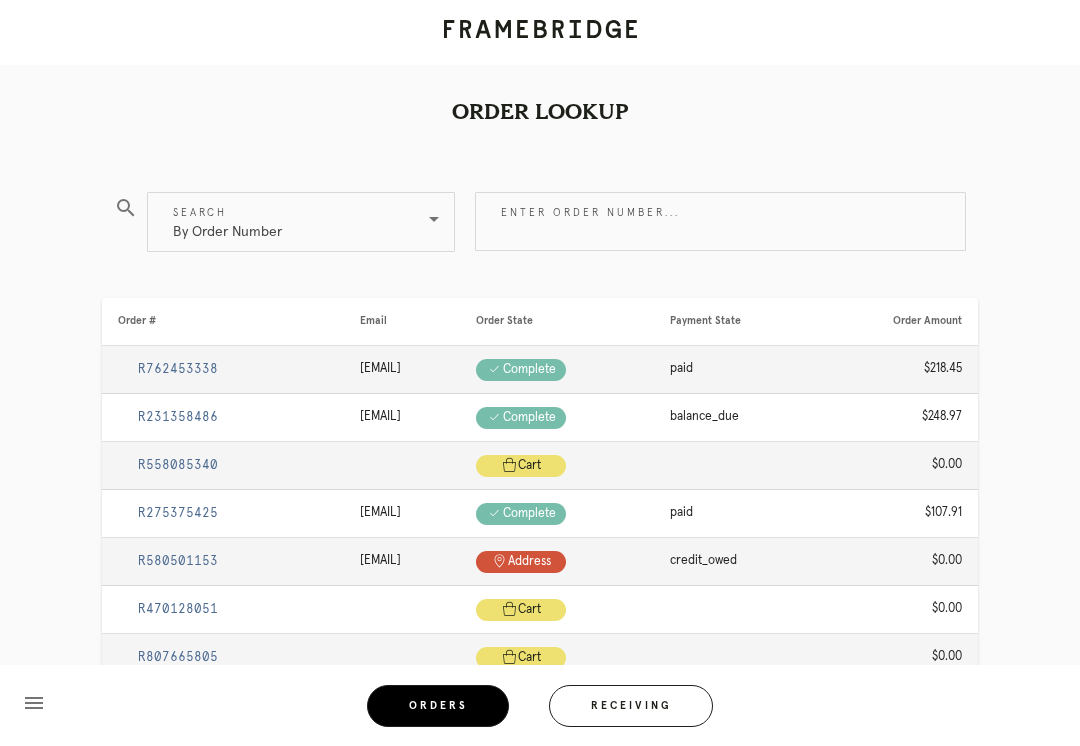 scroll, scrollTop: 0, scrollLeft: 0, axis: both 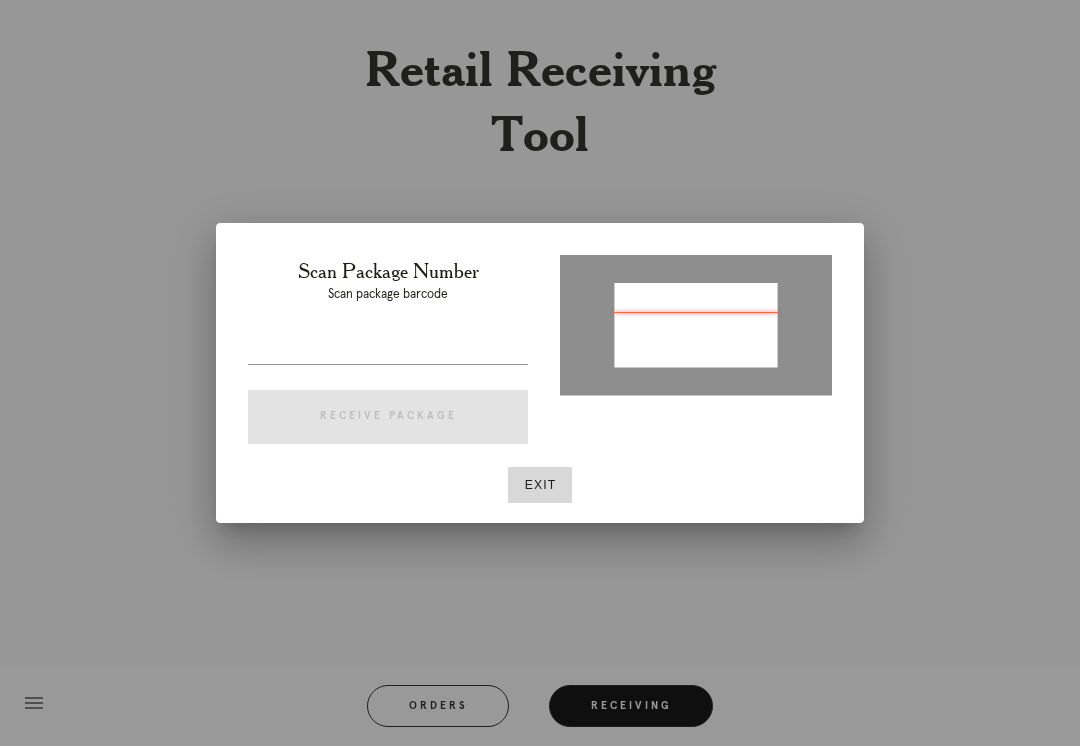 type on "[PHONE]" 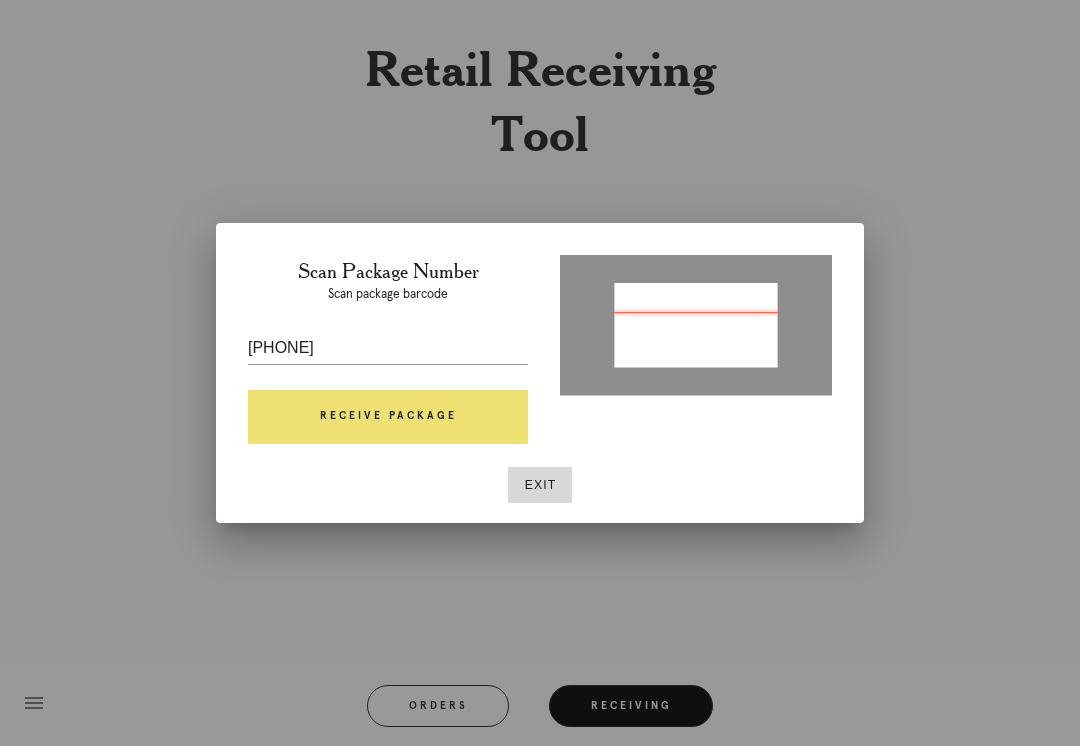 click on "Receive Package" at bounding box center (388, 417) 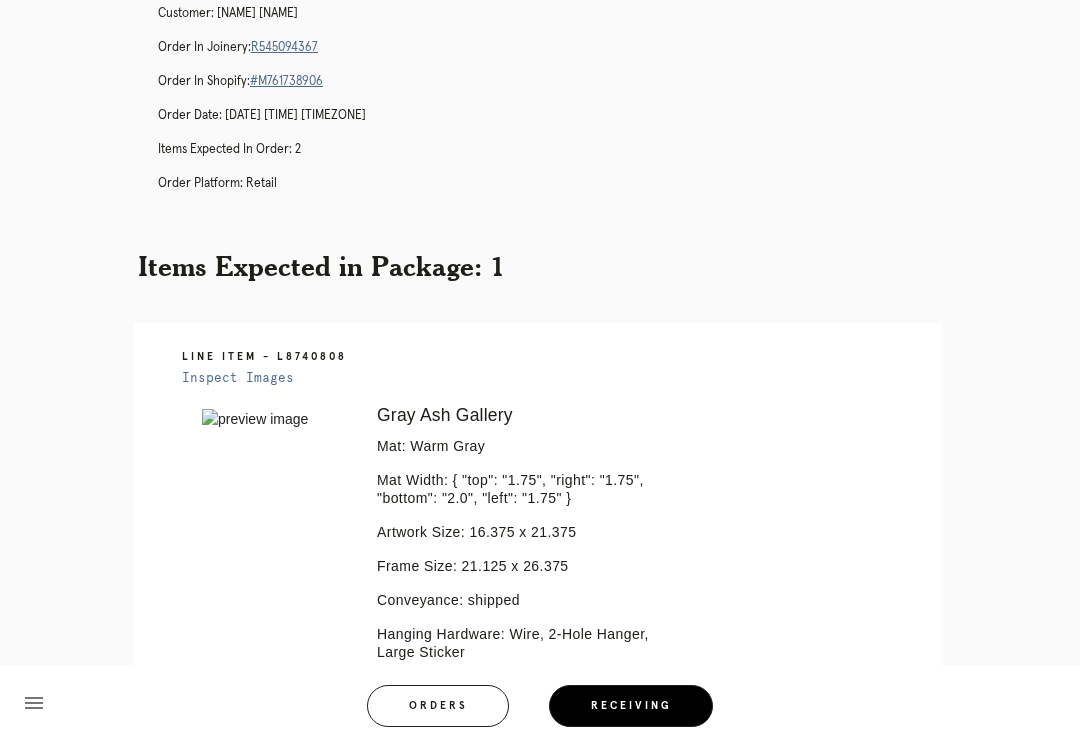 scroll, scrollTop: 0, scrollLeft: 0, axis: both 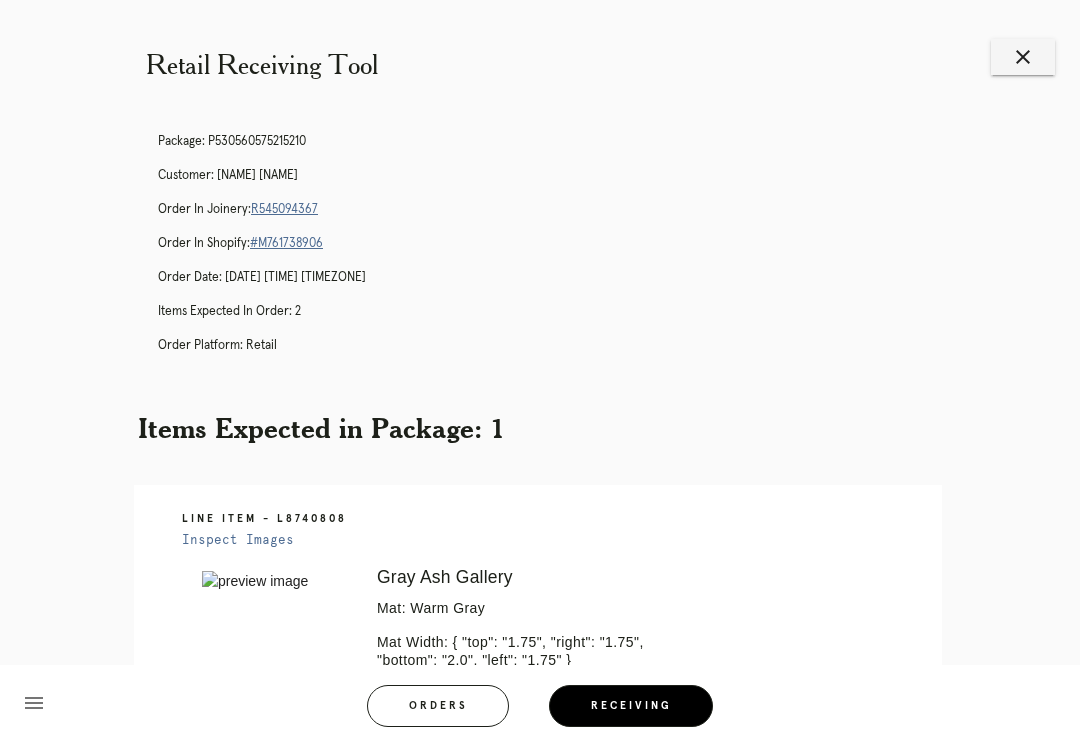 click on "R545094367" at bounding box center [284, 209] 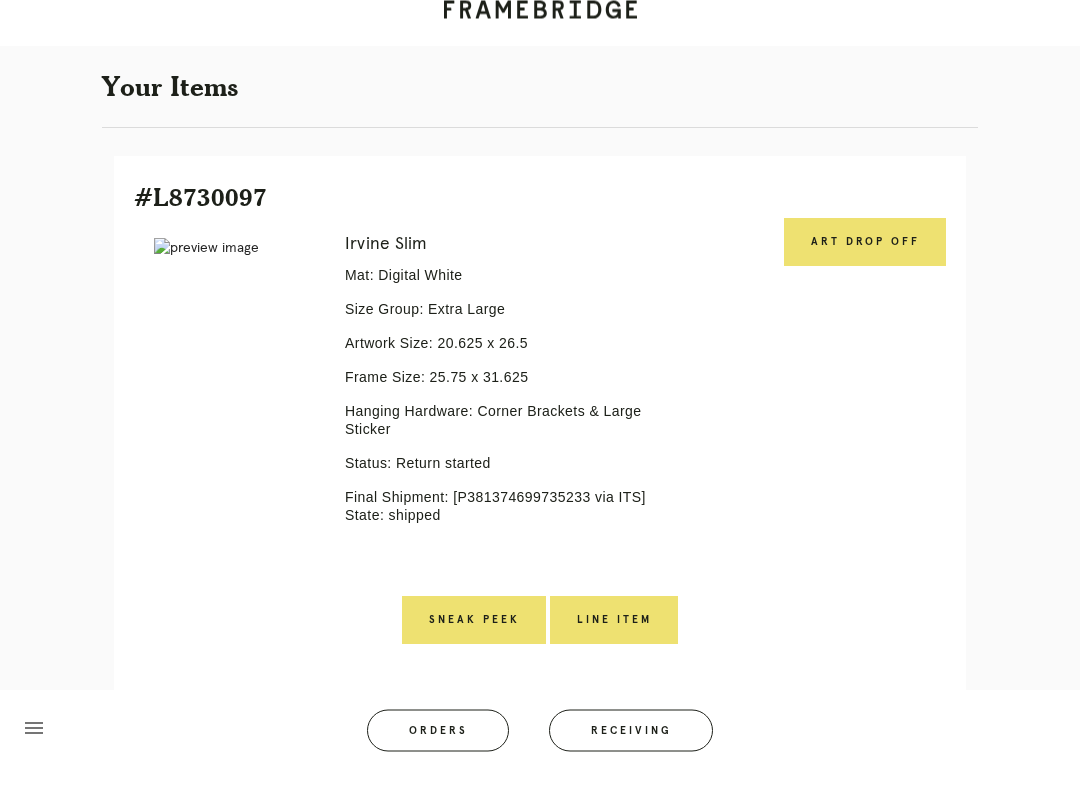 scroll, scrollTop: 358, scrollLeft: 0, axis: vertical 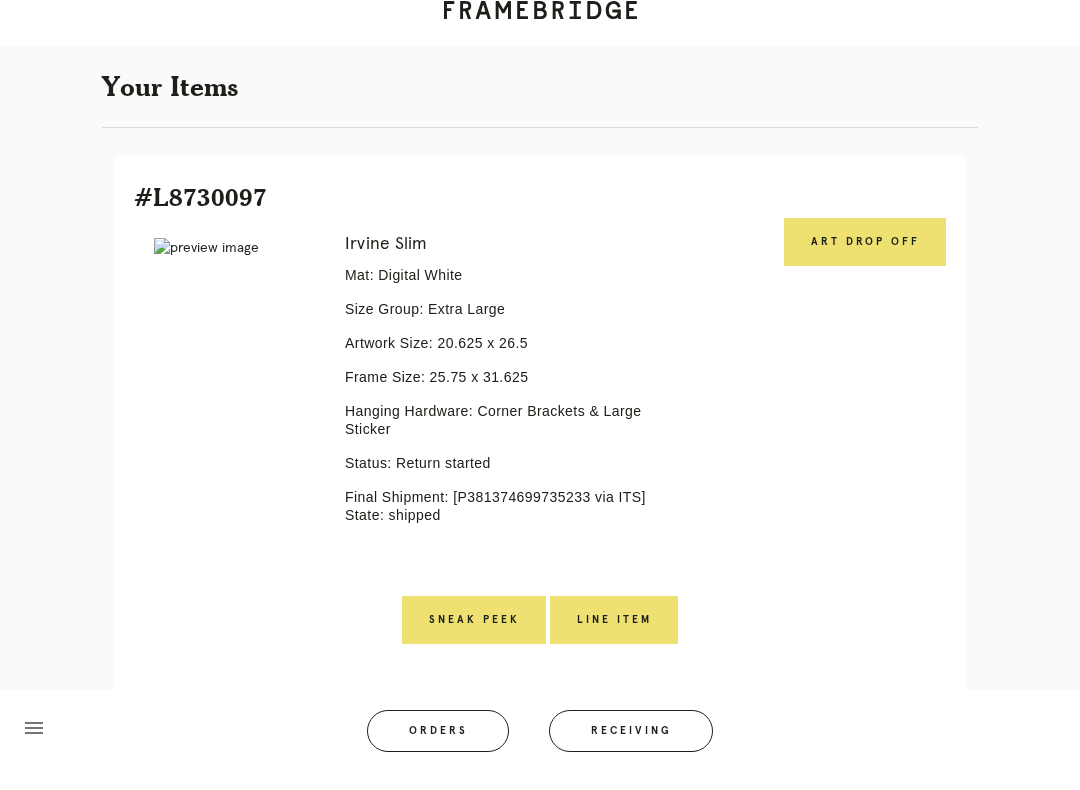 click on "Art drop off" at bounding box center (865, 261) 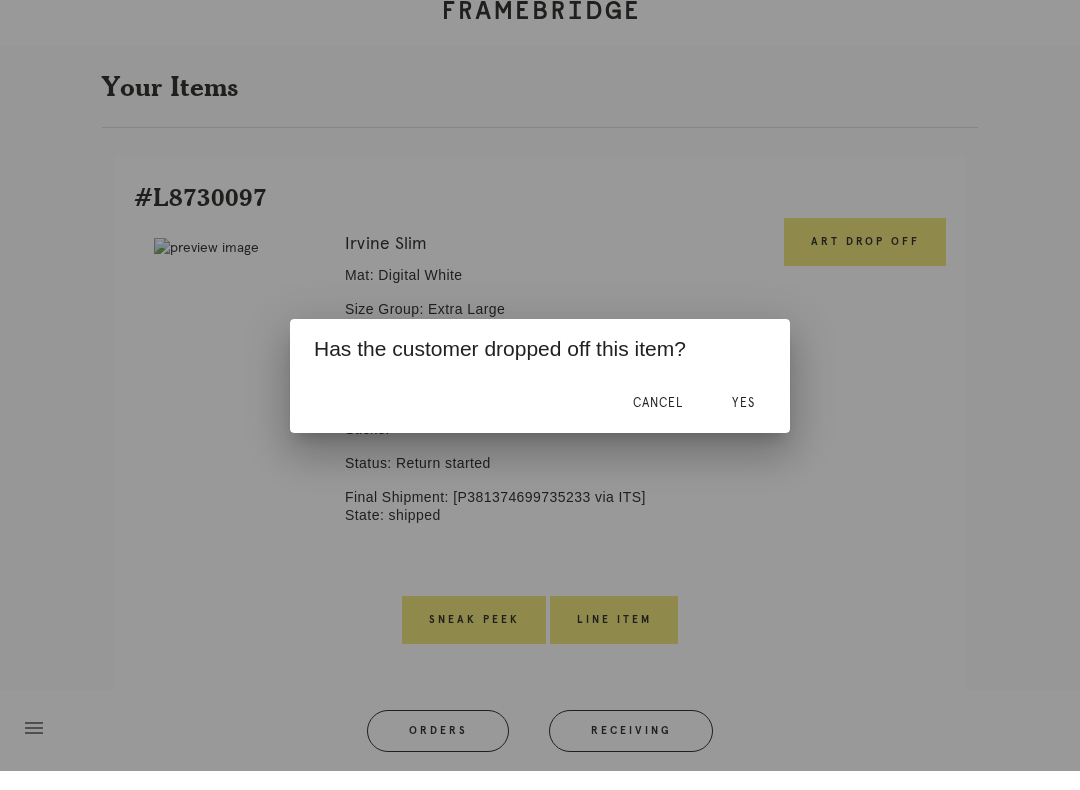 click on "Yes" at bounding box center [743, 422] 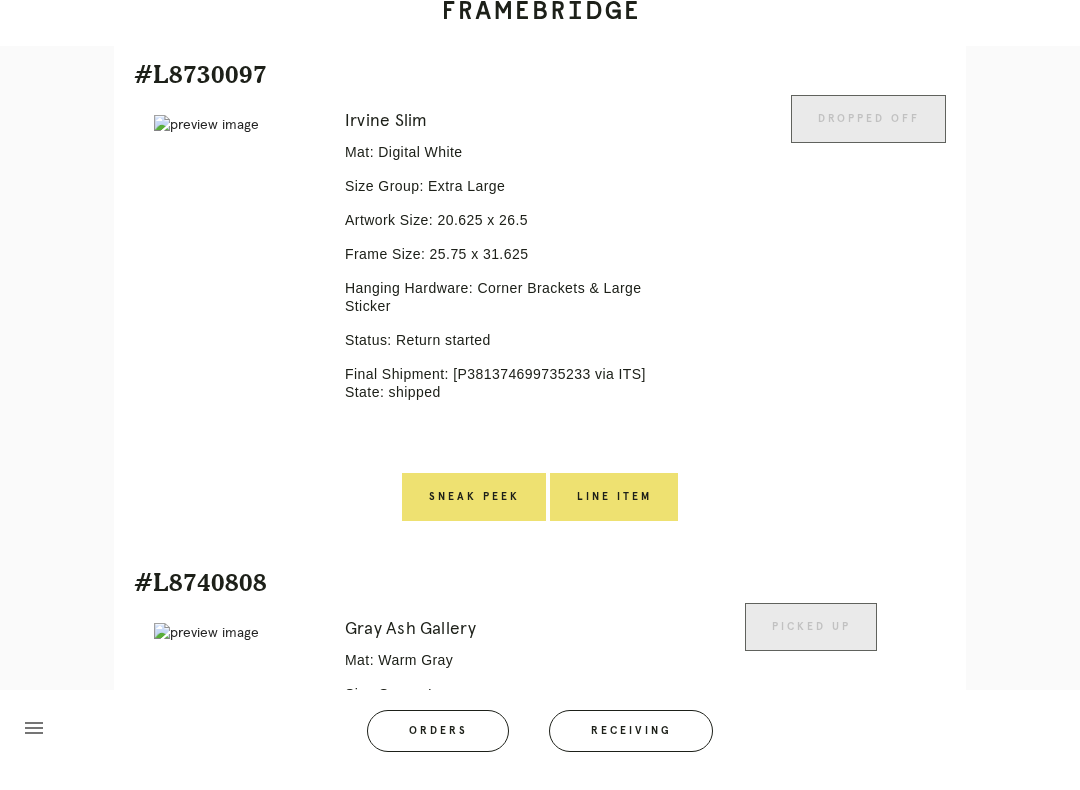 scroll, scrollTop: 483, scrollLeft: 0, axis: vertical 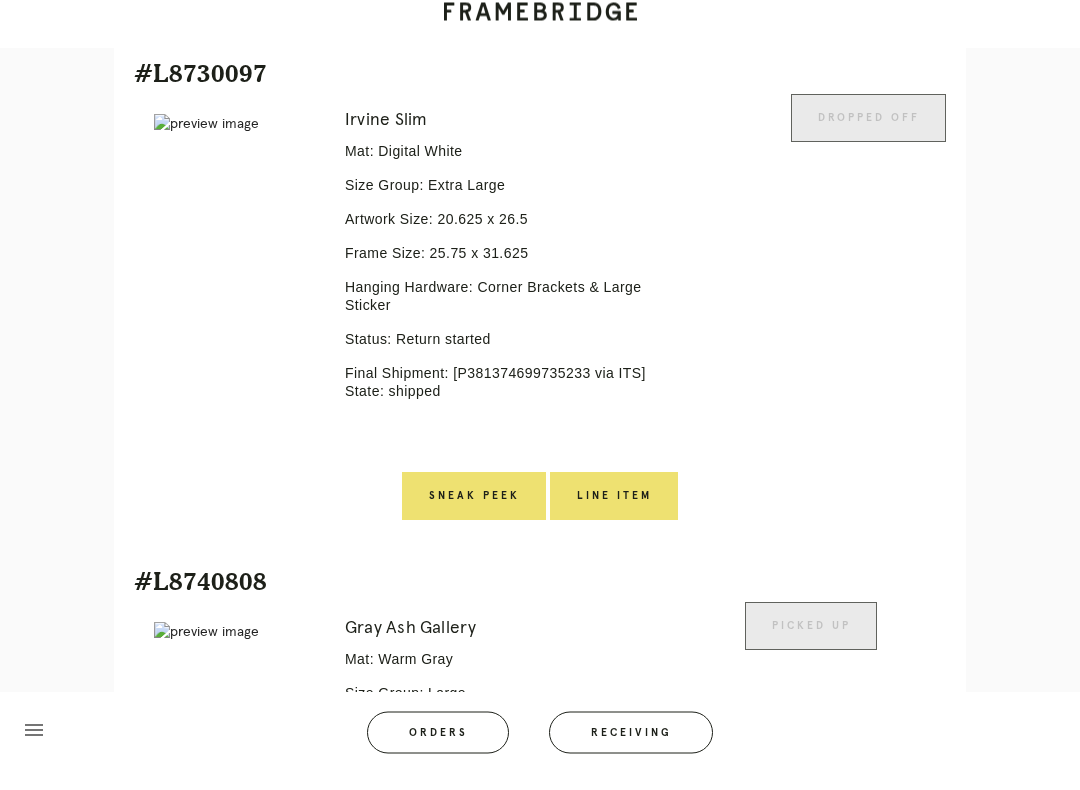 click on "Line Item" at bounding box center (614, 514) 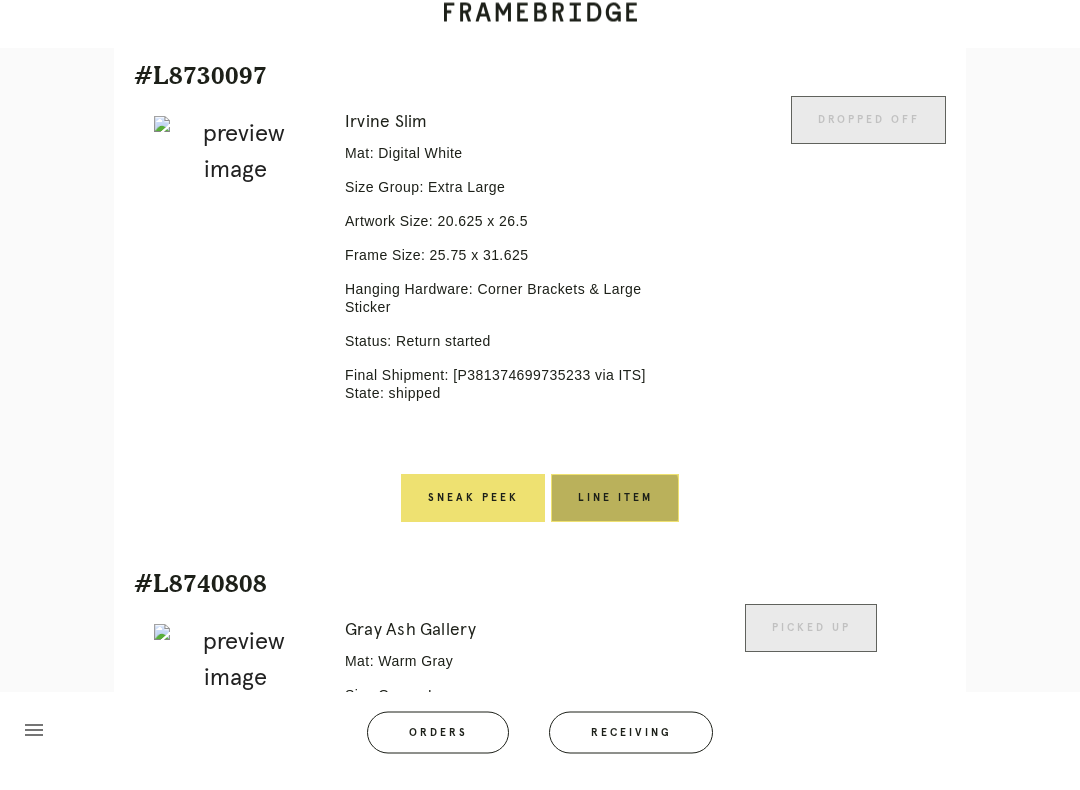 scroll, scrollTop: 0, scrollLeft: 0, axis: both 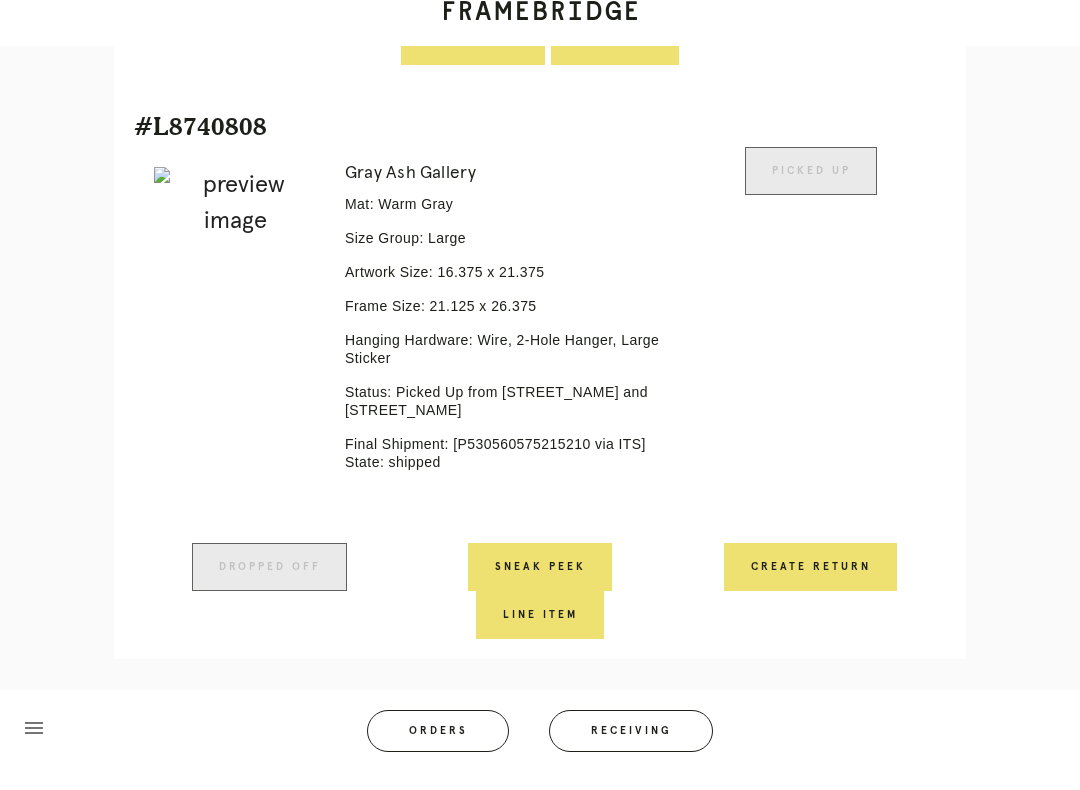 click on "Create Return" at bounding box center (810, 586) 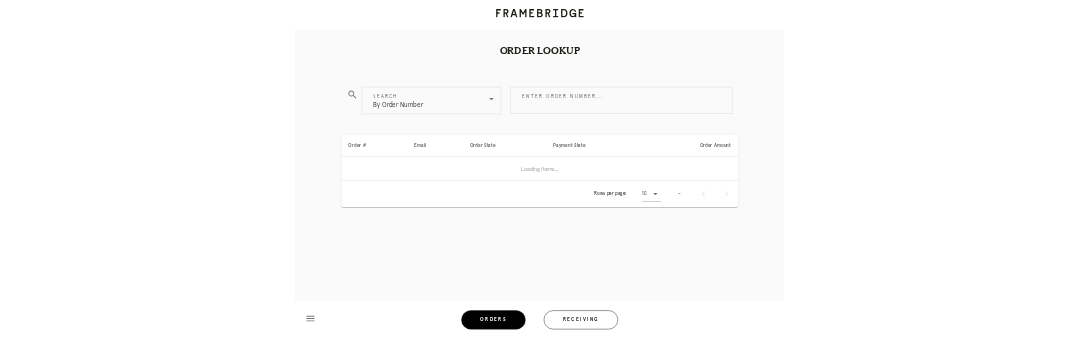 scroll, scrollTop: 0, scrollLeft: 0, axis: both 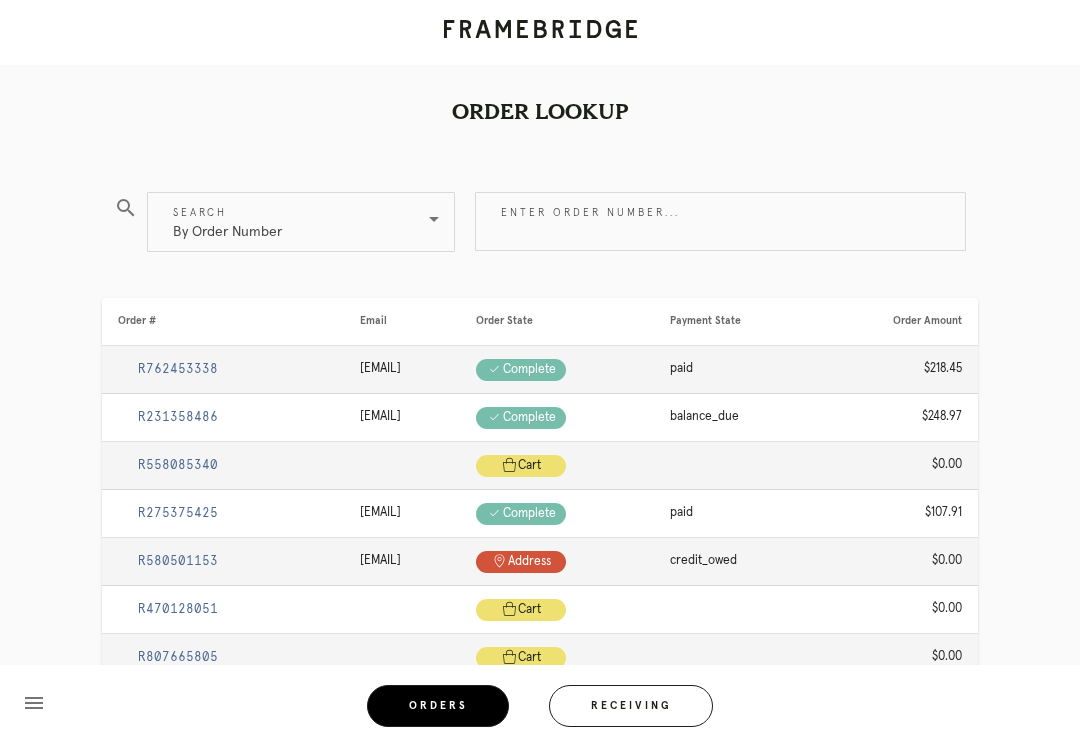click on "Enter order number..." at bounding box center [720, 221] 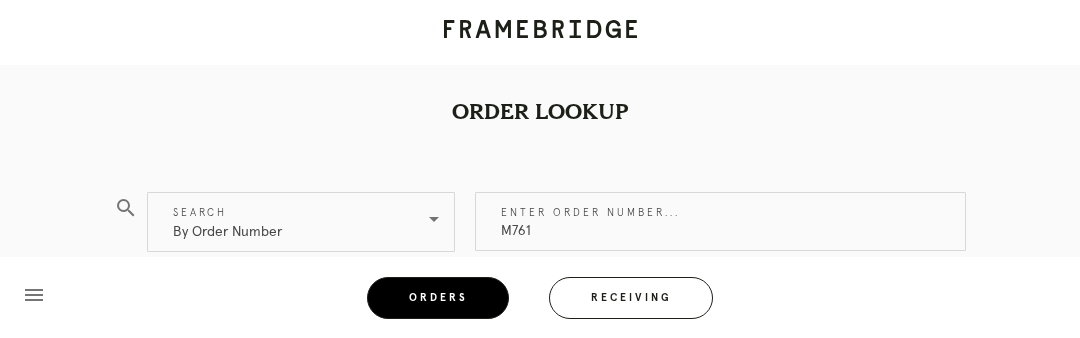 type on "M7617" 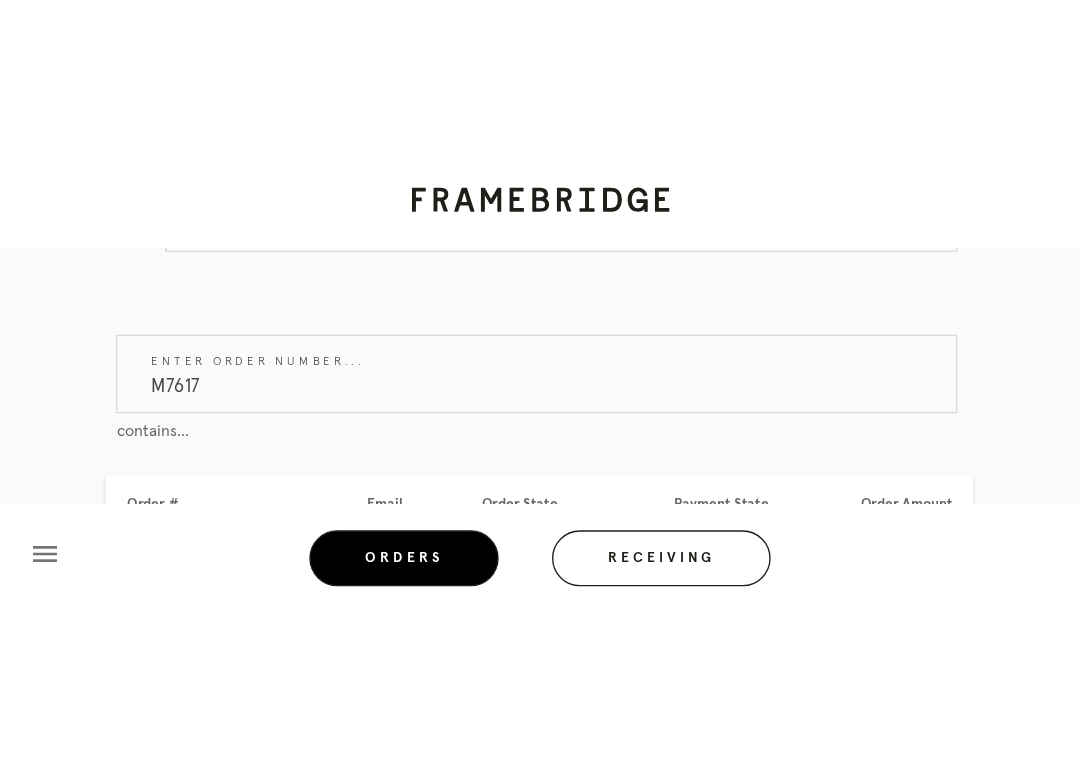 scroll, scrollTop: 157, scrollLeft: 0, axis: vertical 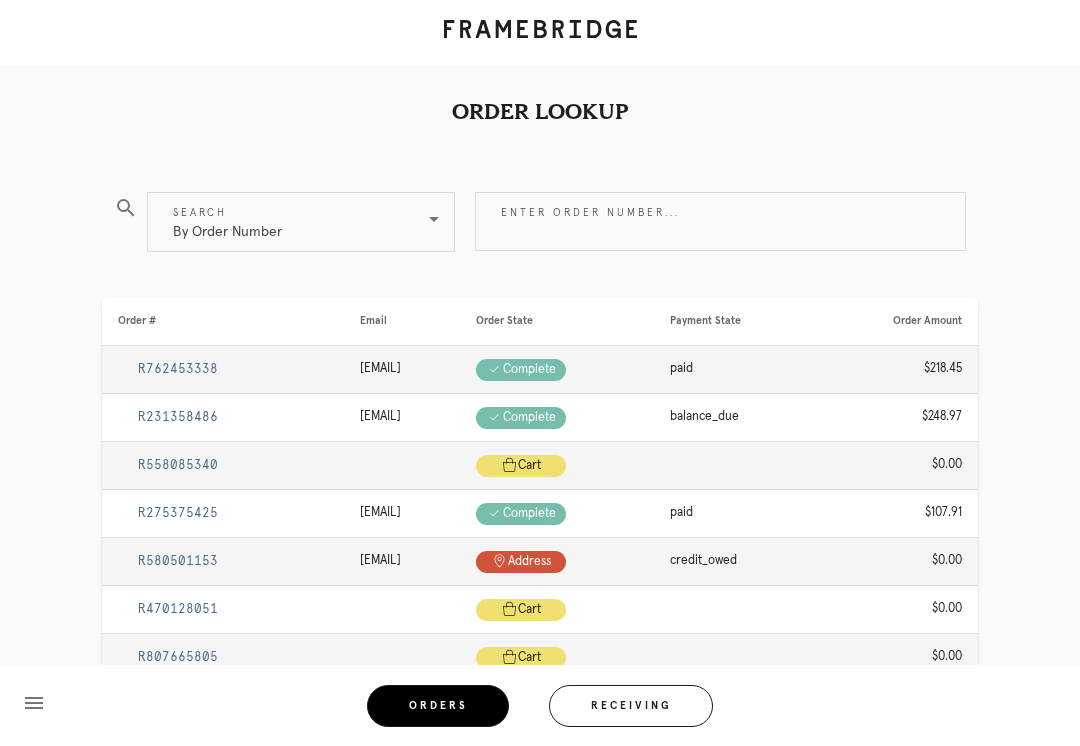 click on "Enter order number..." at bounding box center (720, 221) 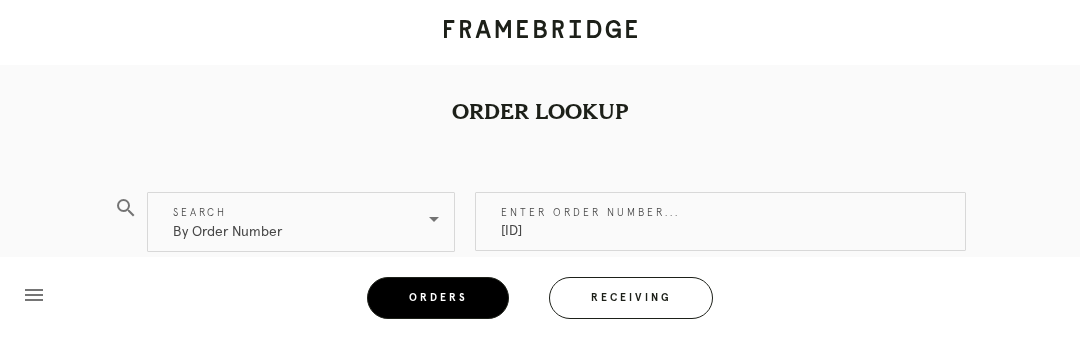 type on "[ID]" 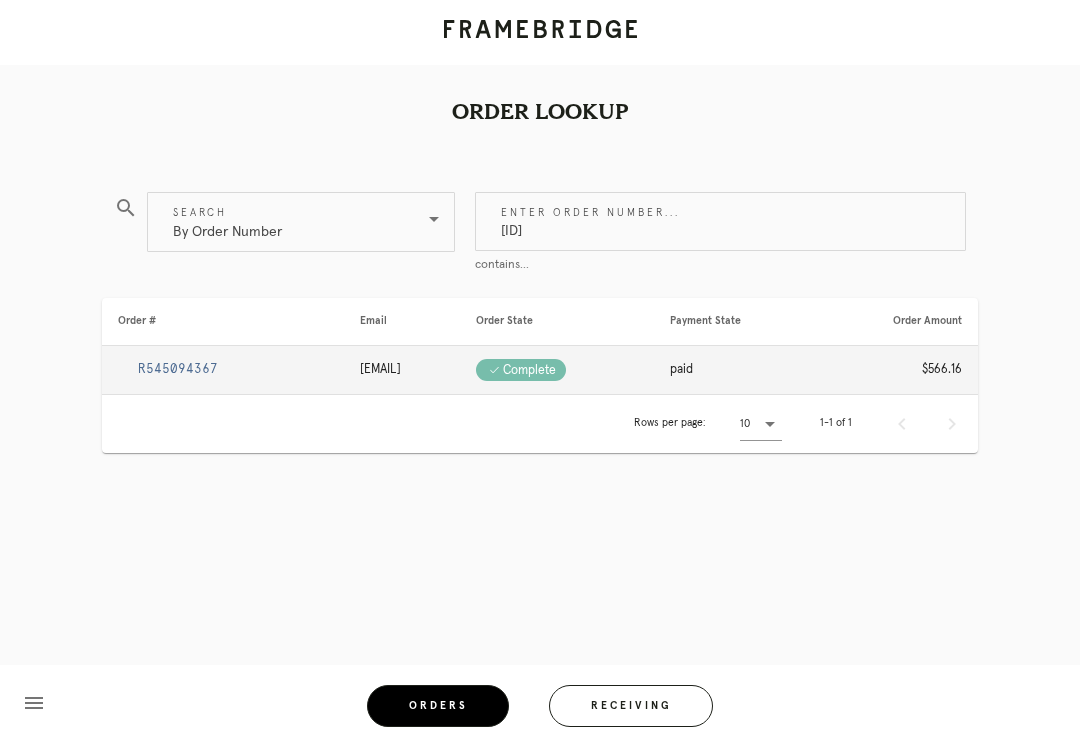 click on "R545094367" at bounding box center [178, 369] 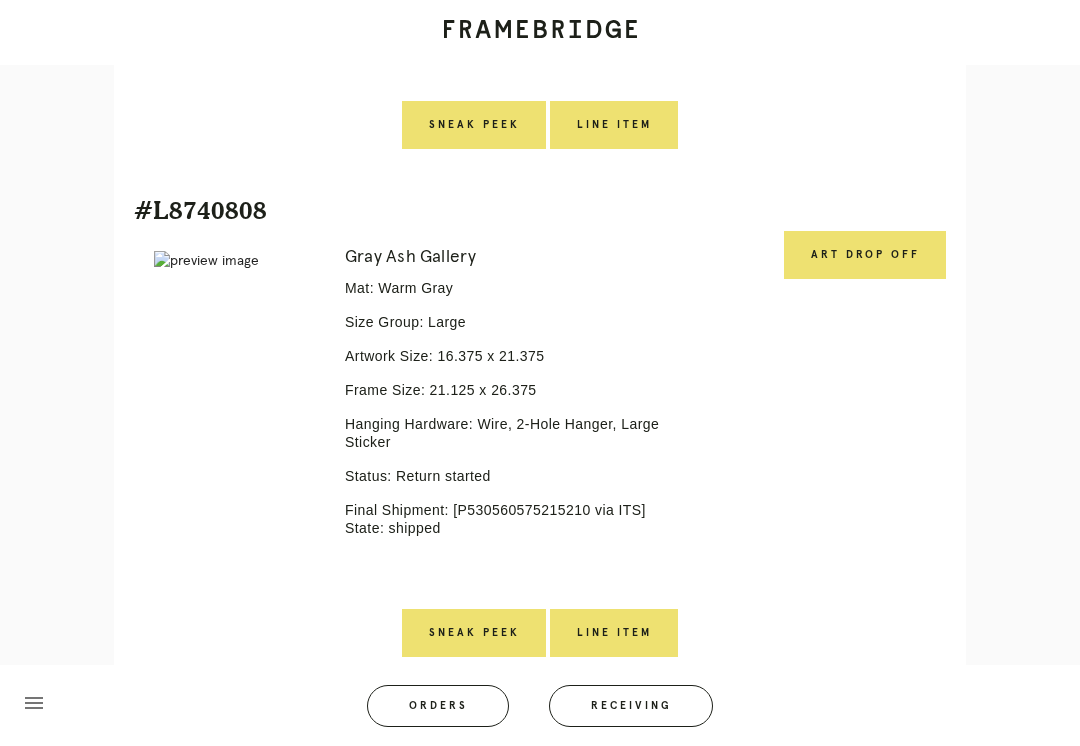scroll, scrollTop: 906, scrollLeft: 0, axis: vertical 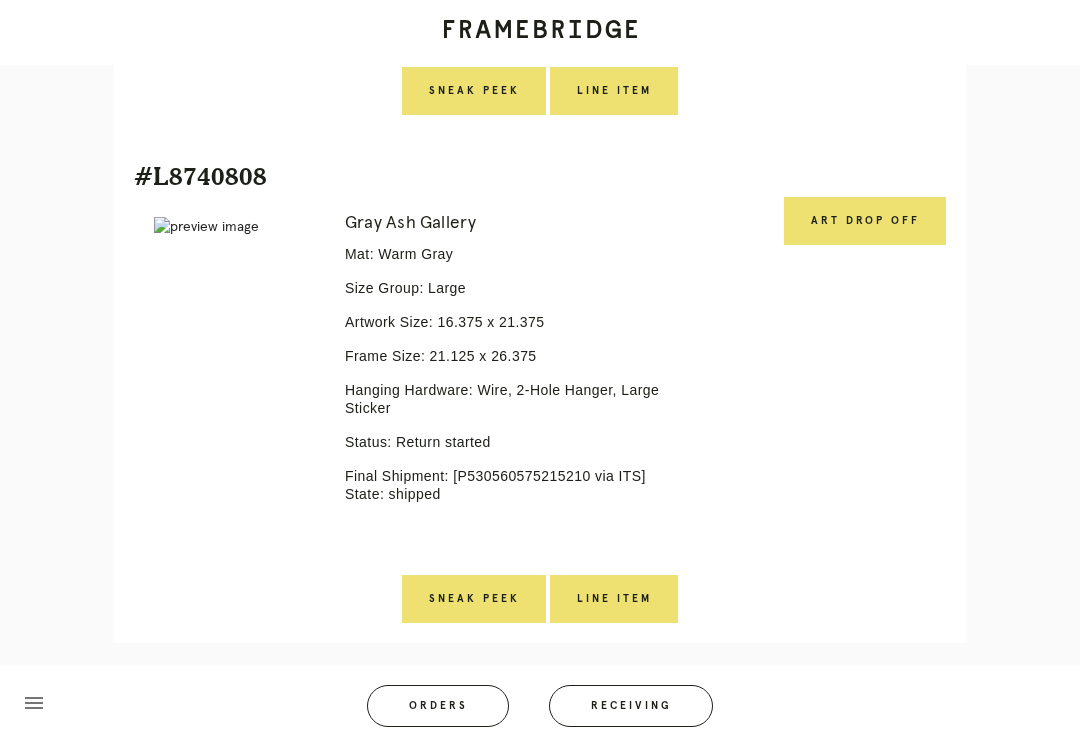 click on "Art drop off" at bounding box center [865, 221] 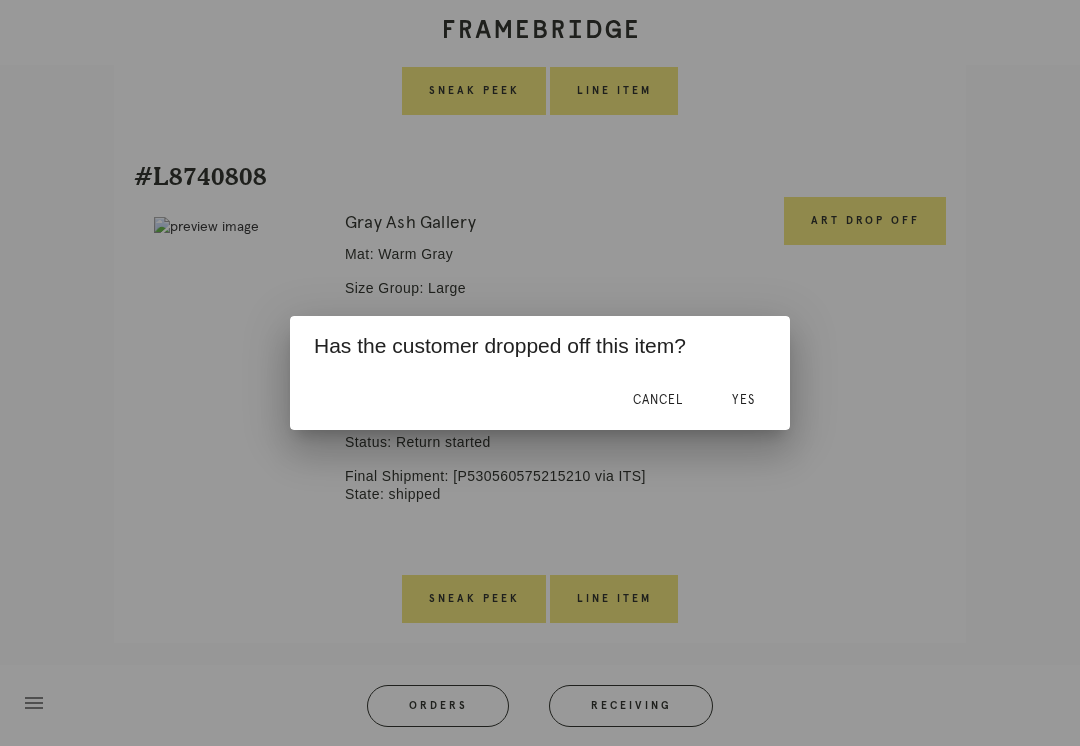 click on "Yes" at bounding box center (743, 400) 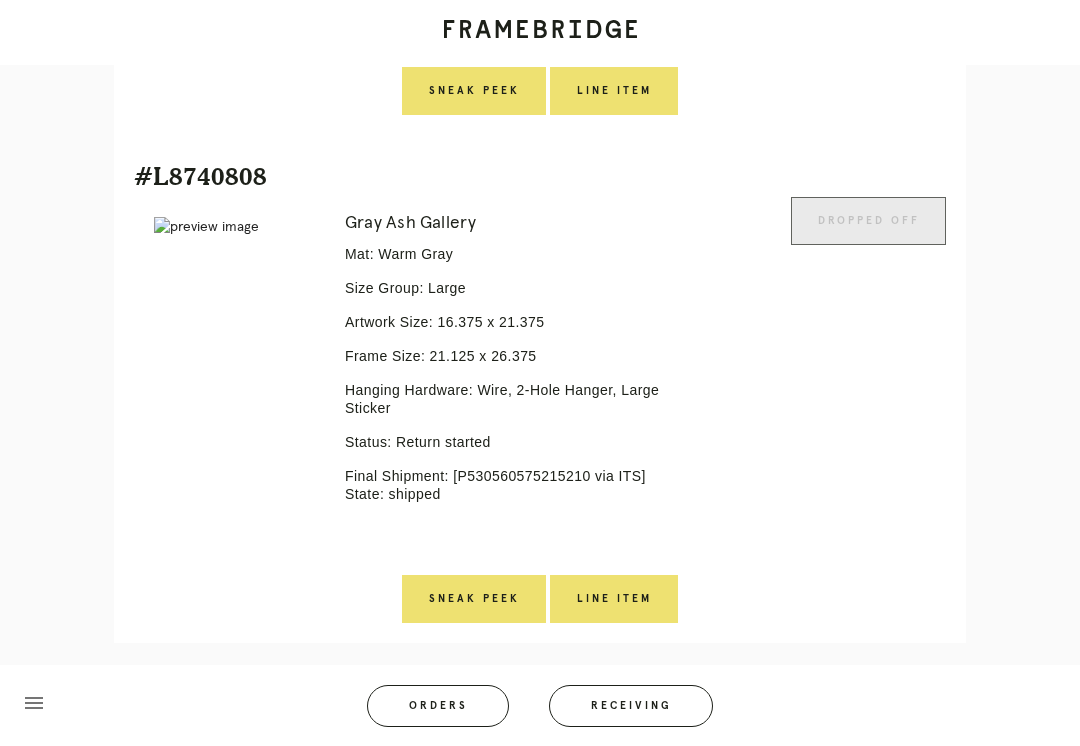 click on "Line Item" at bounding box center [614, 599] 